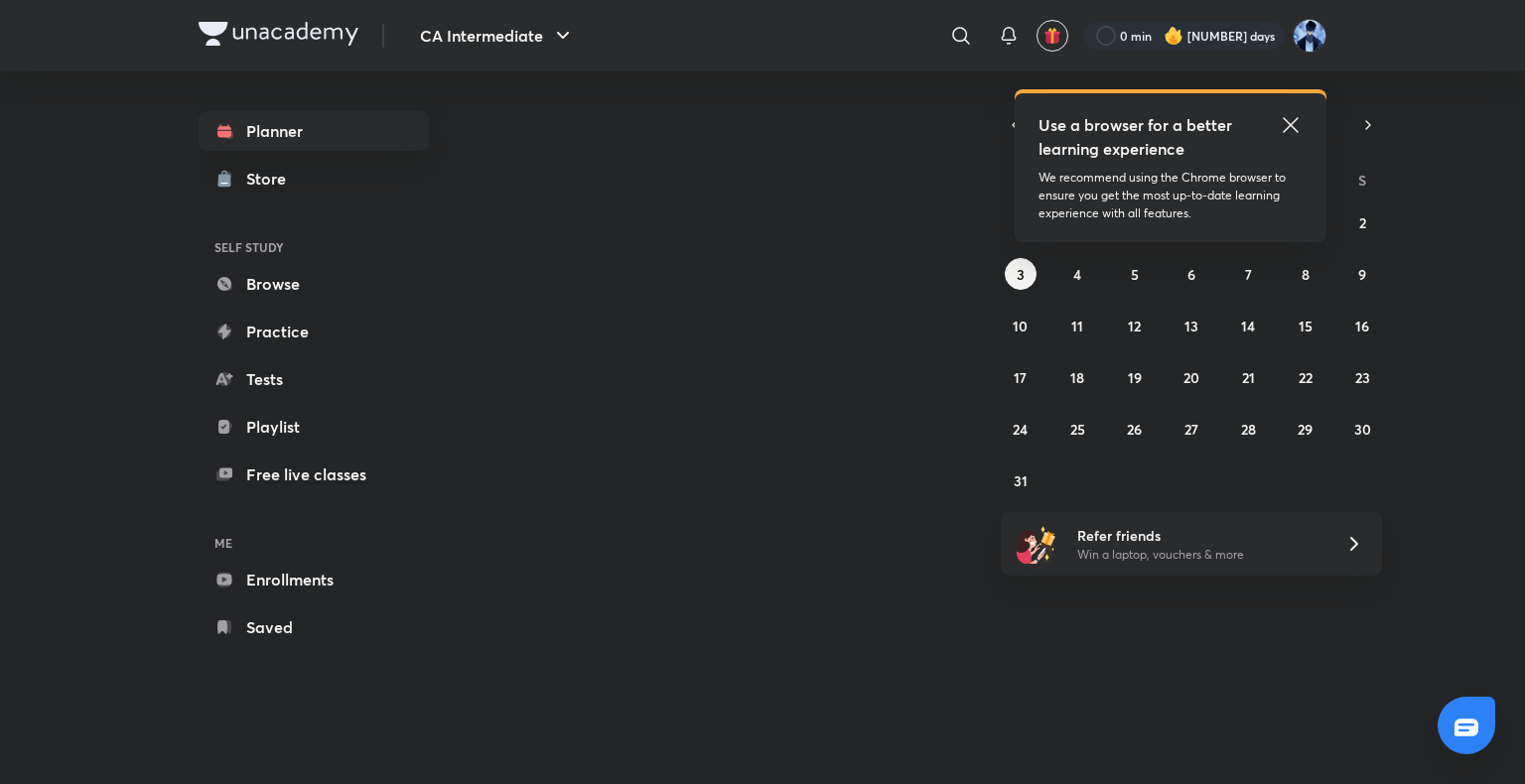 scroll, scrollTop: 0, scrollLeft: 0, axis: both 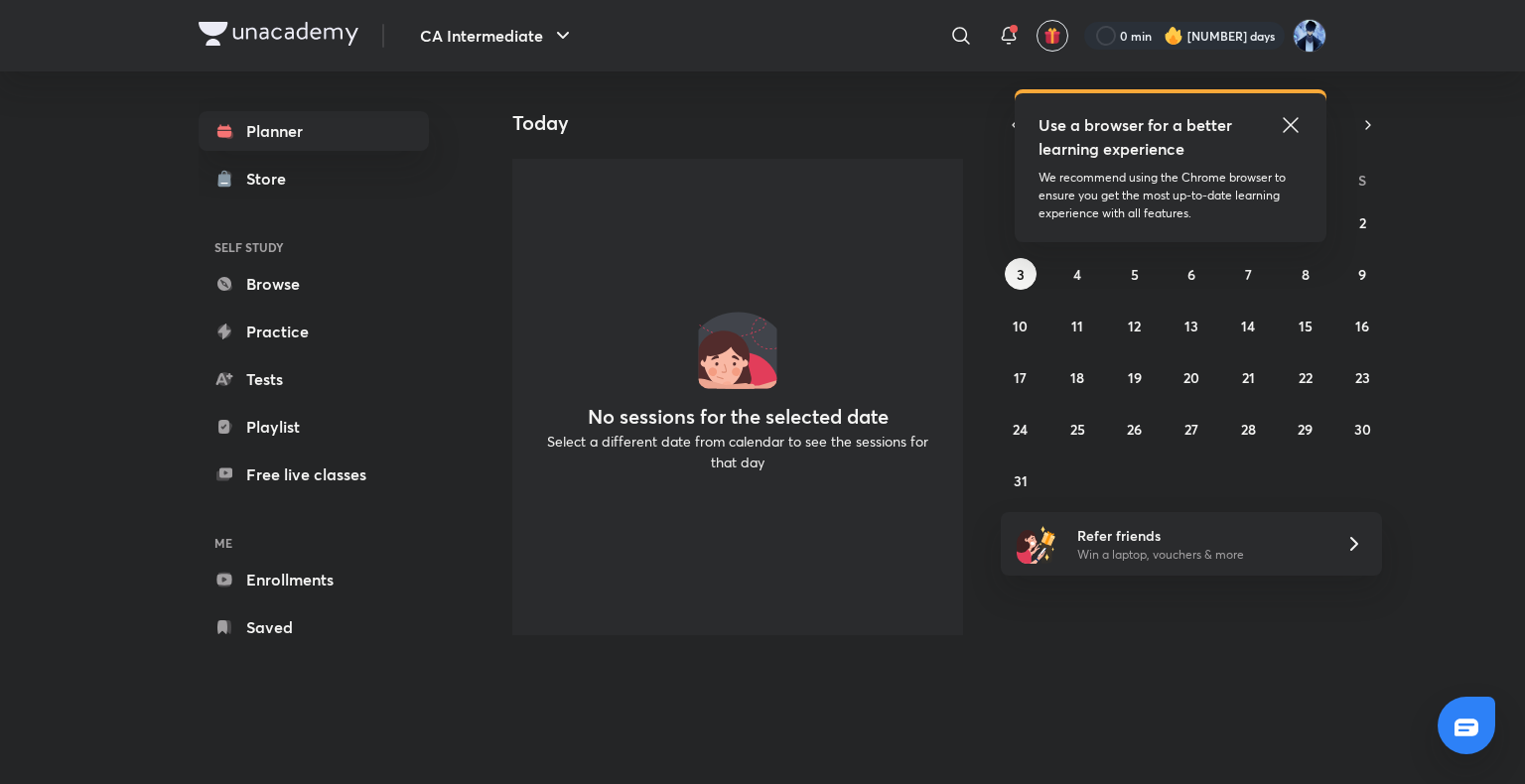click 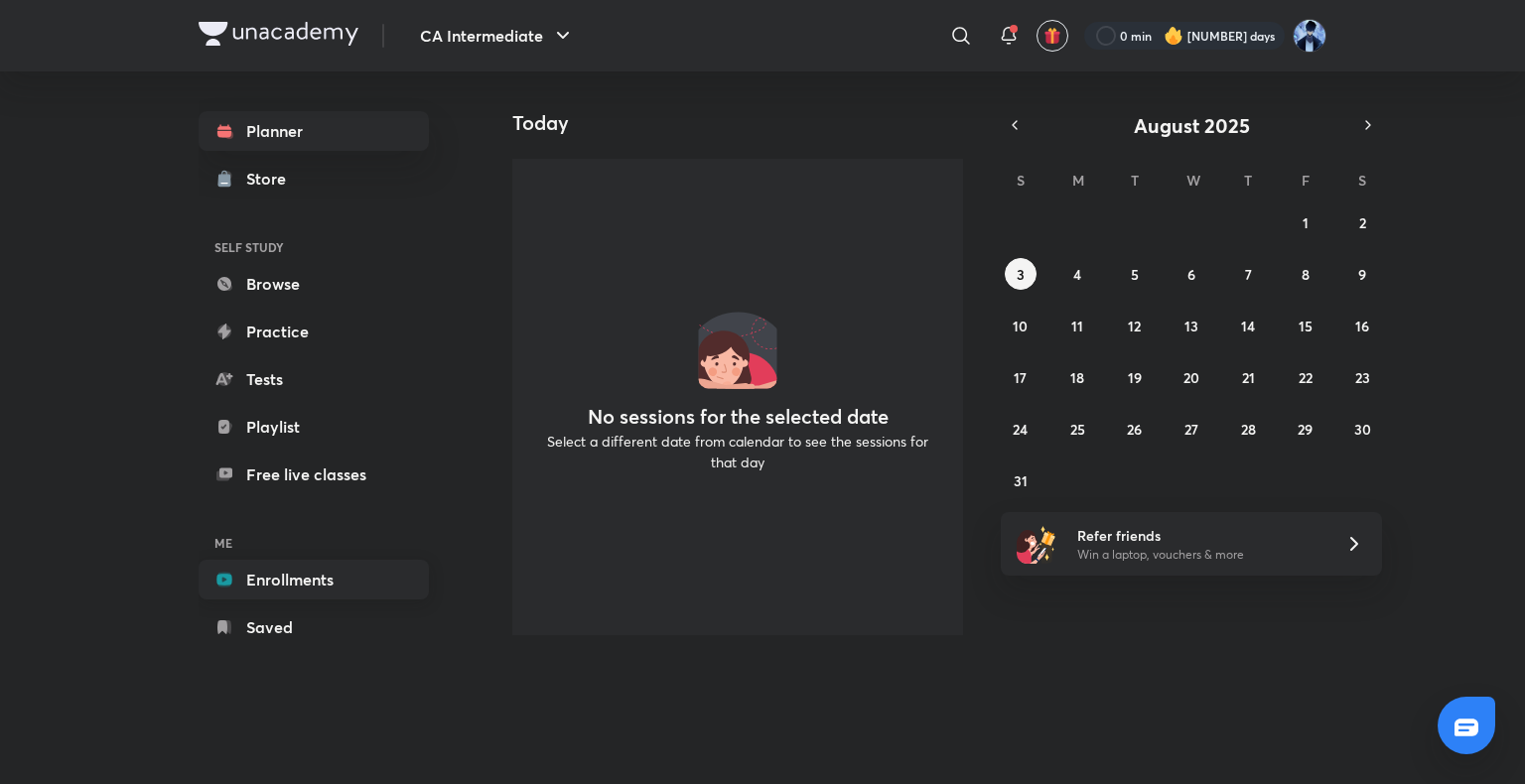 click on "Enrollments" at bounding box center (314, 580) 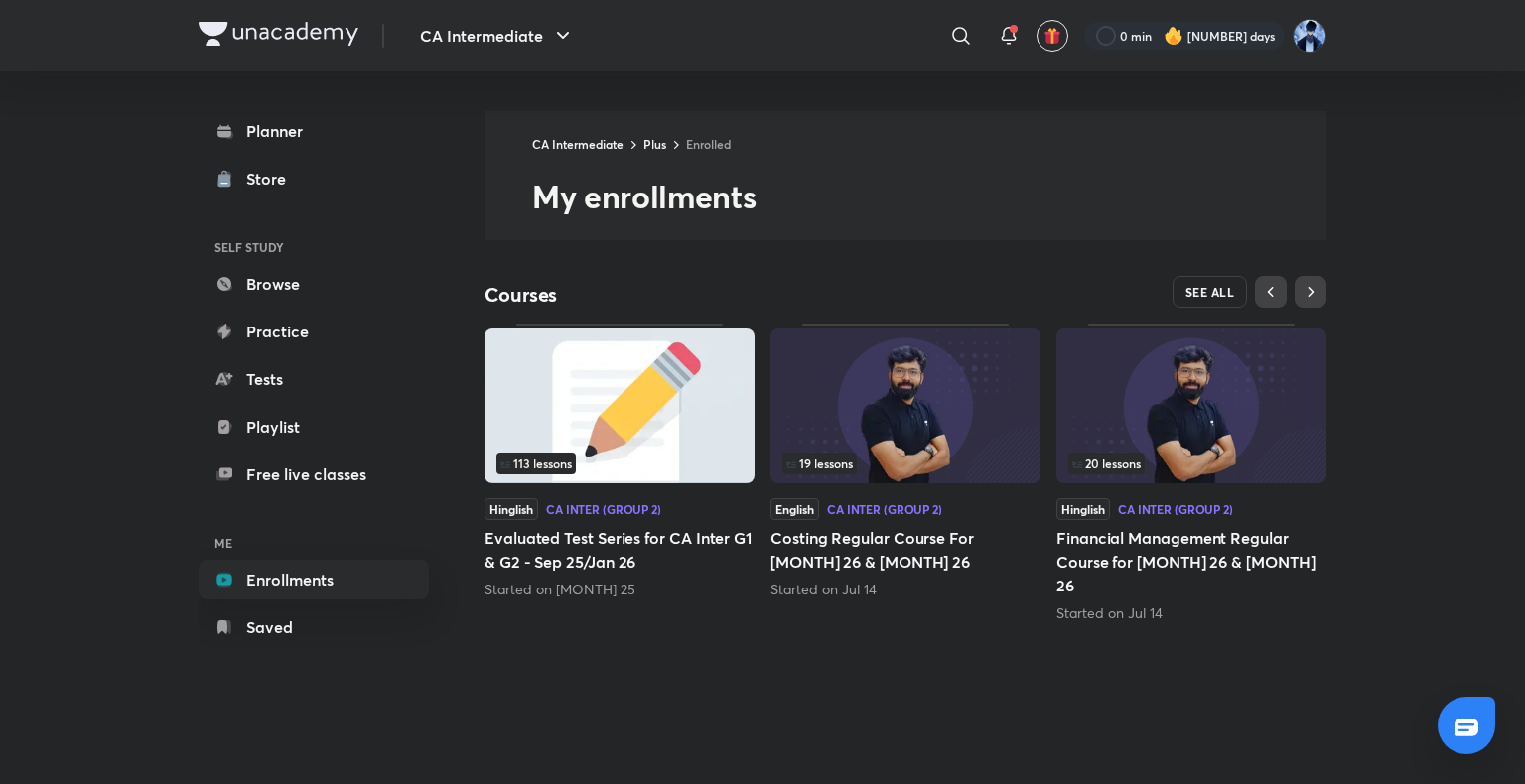 click on "SEE ALL" at bounding box center [1210, 292] 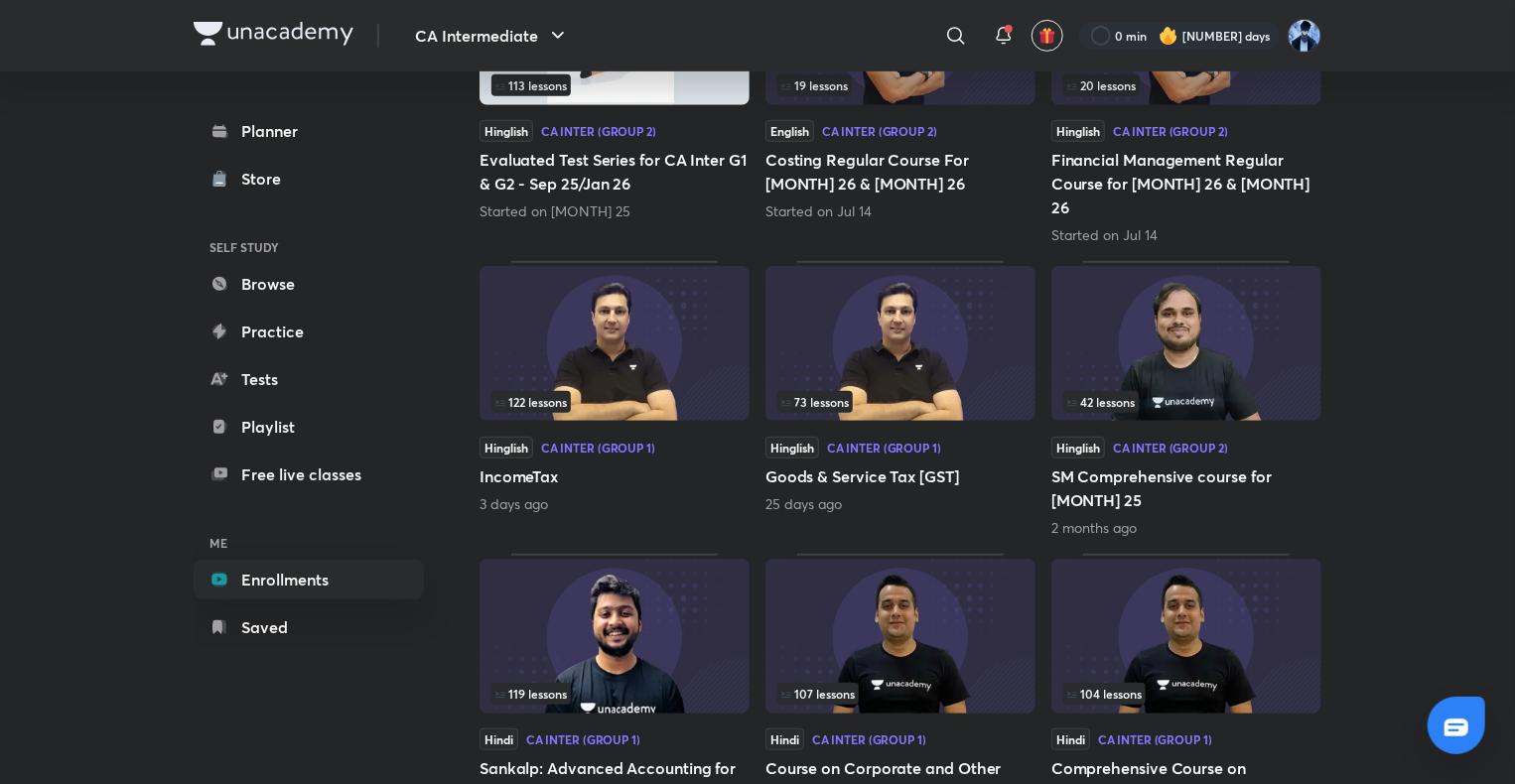 scroll, scrollTop: 440, scrollLeft: 0, axis: vertical 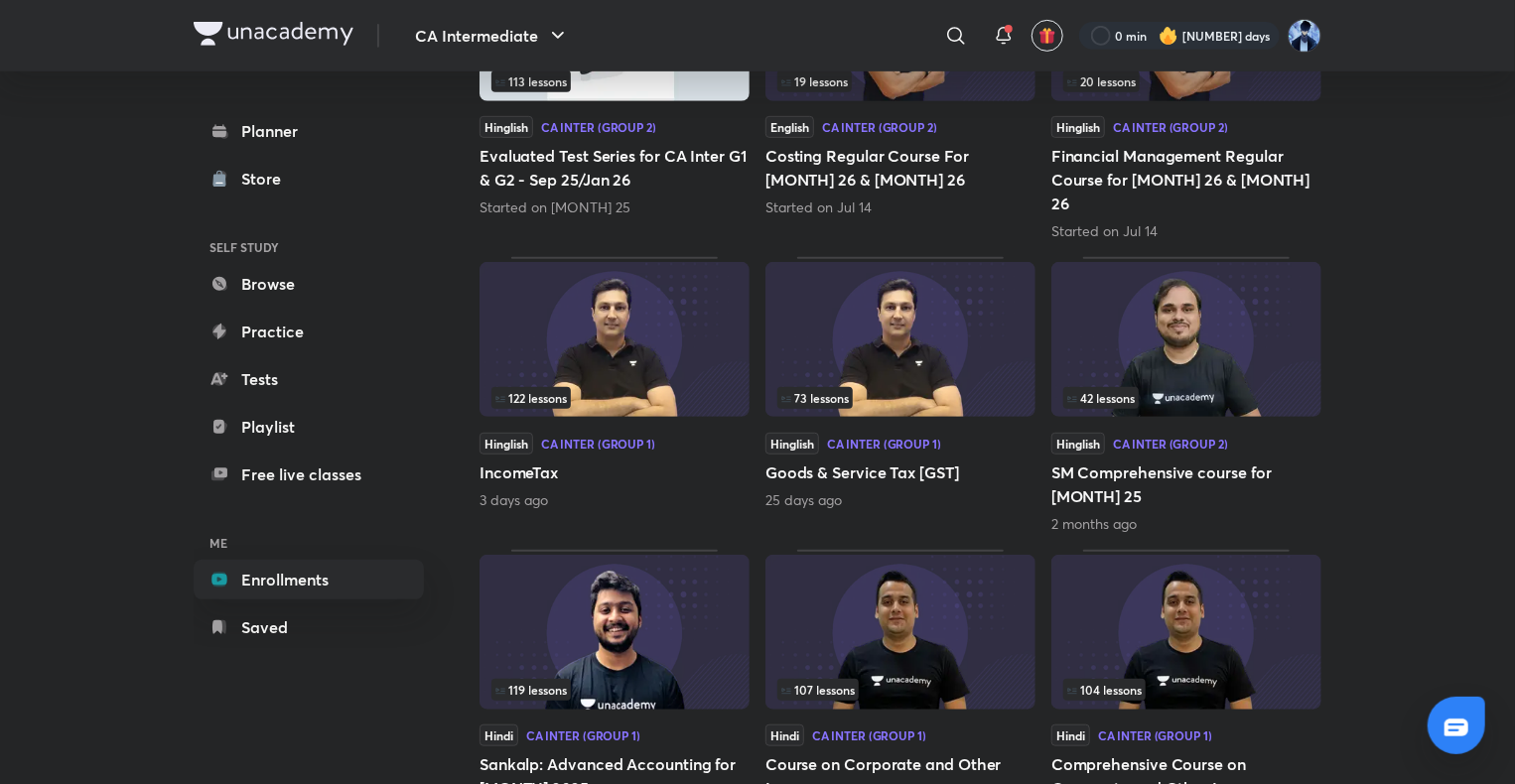 click at bounding box center (900, 339) 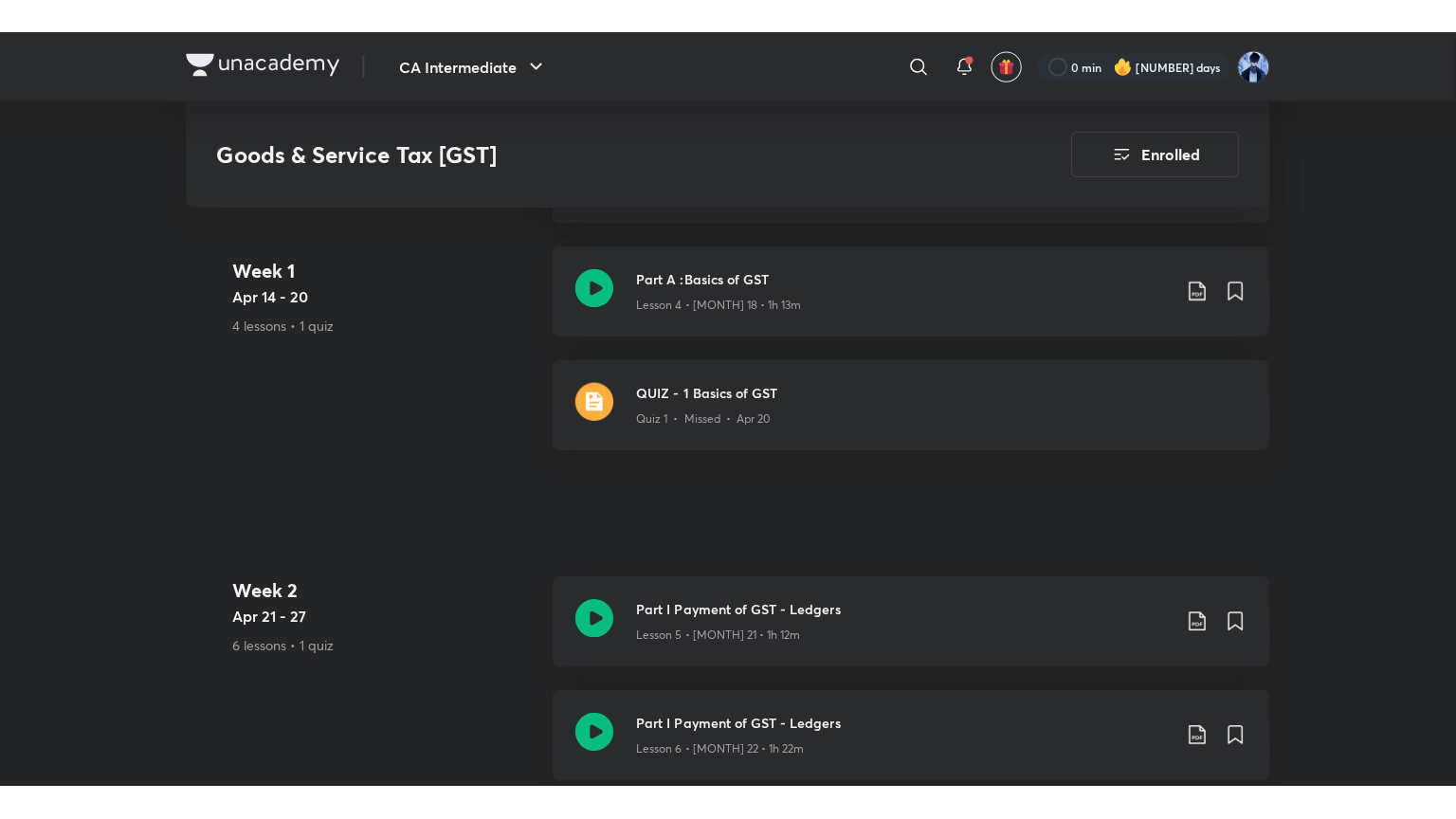 scroll, scrollTop: 1763, scrollLeft: 0, axis: vertical 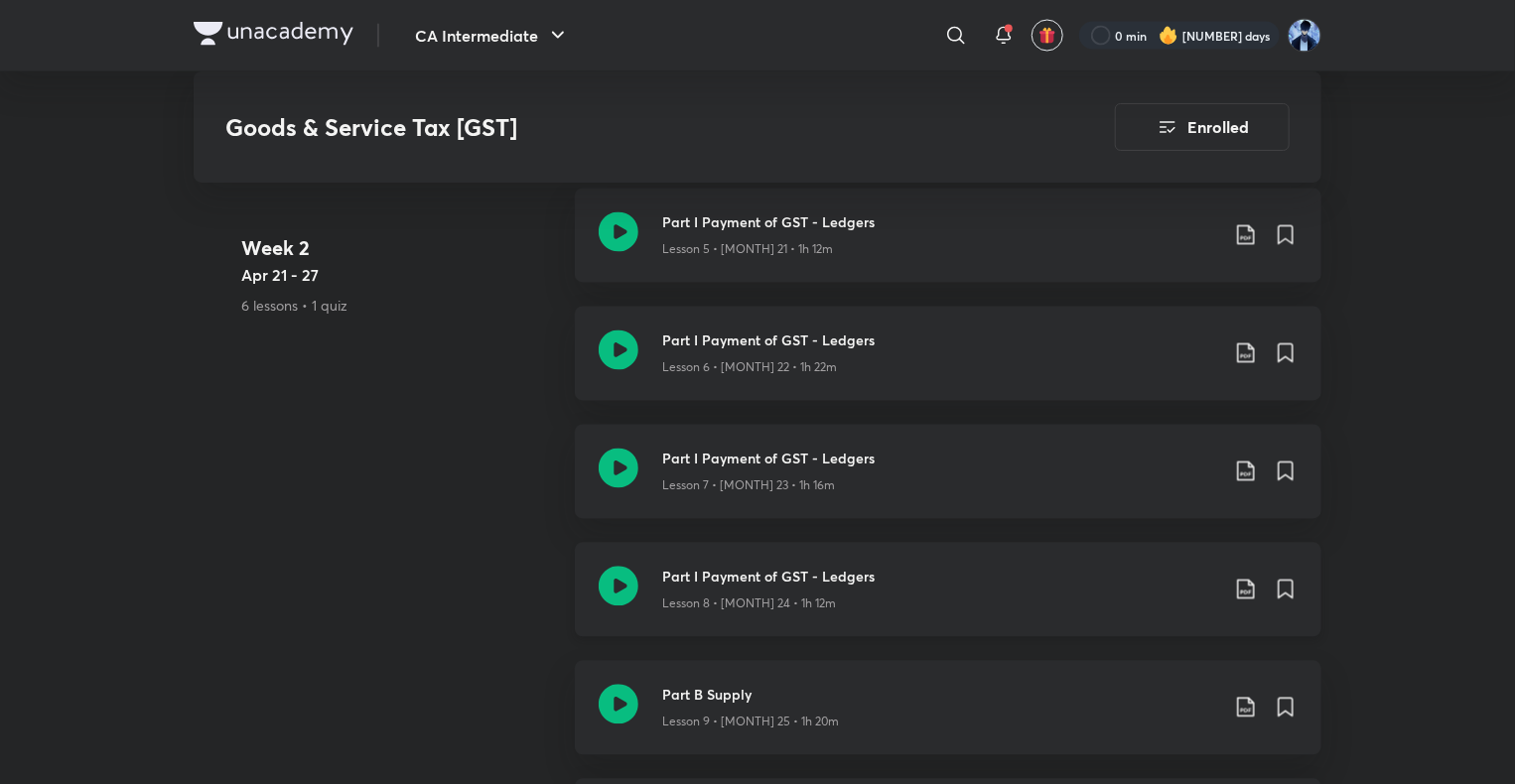 click 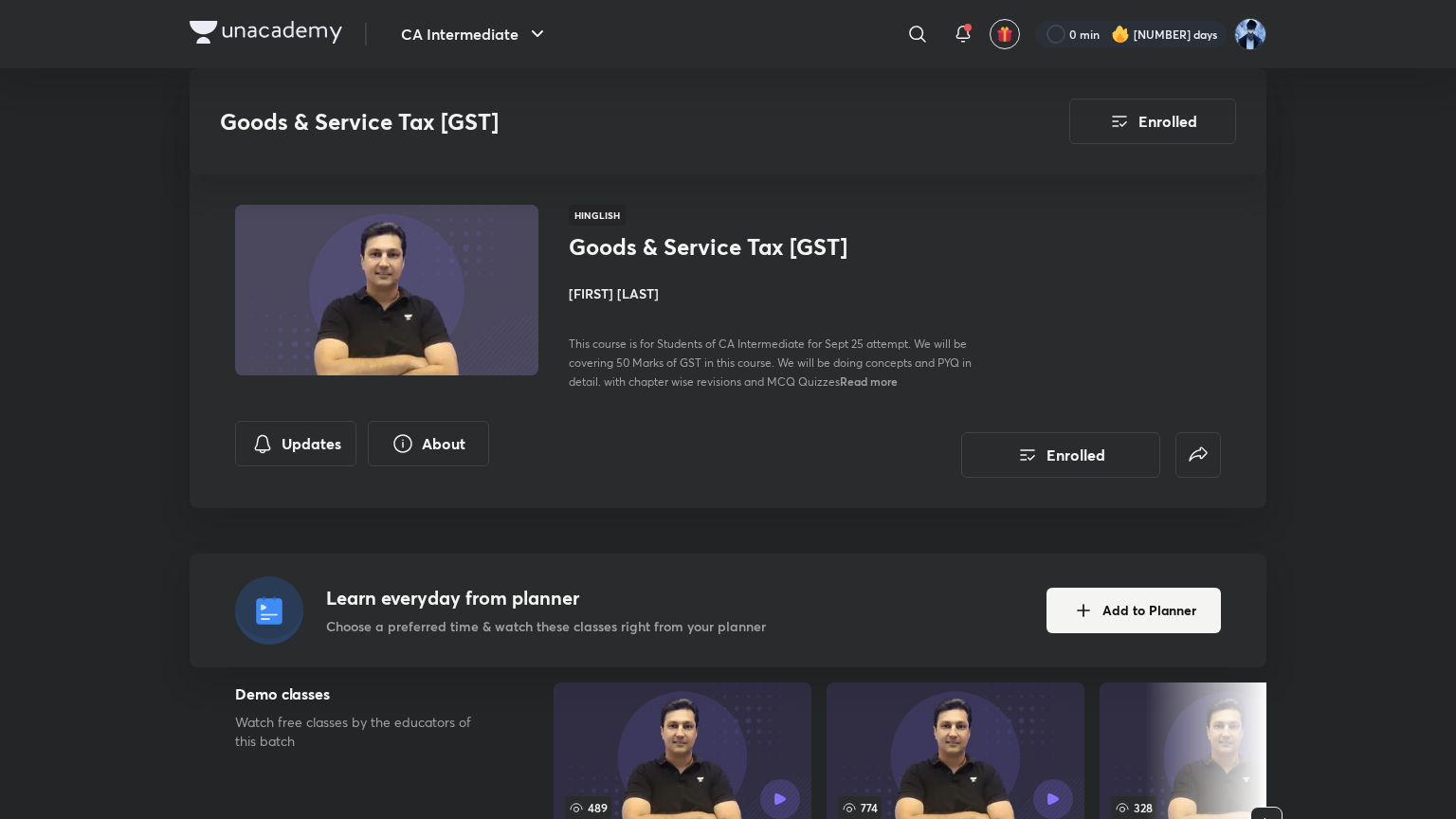 scroll, scrollTop: 1763, scrollLeft: 0, axis: vertical 